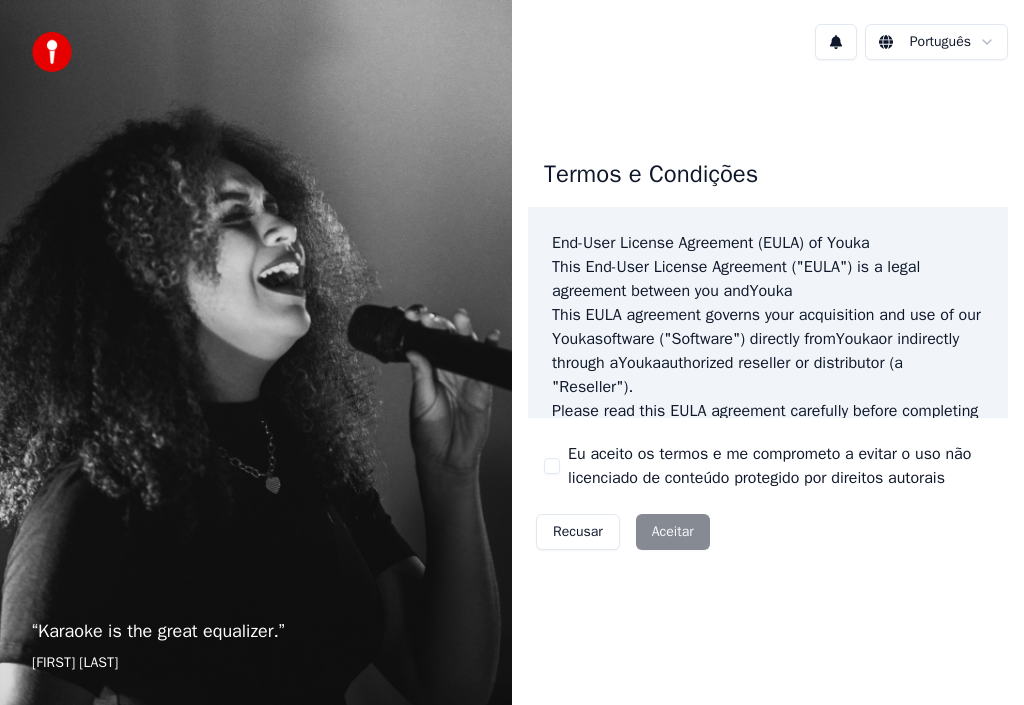 scroll, scrollTop: 0, scrollLeft: 0, axis: both 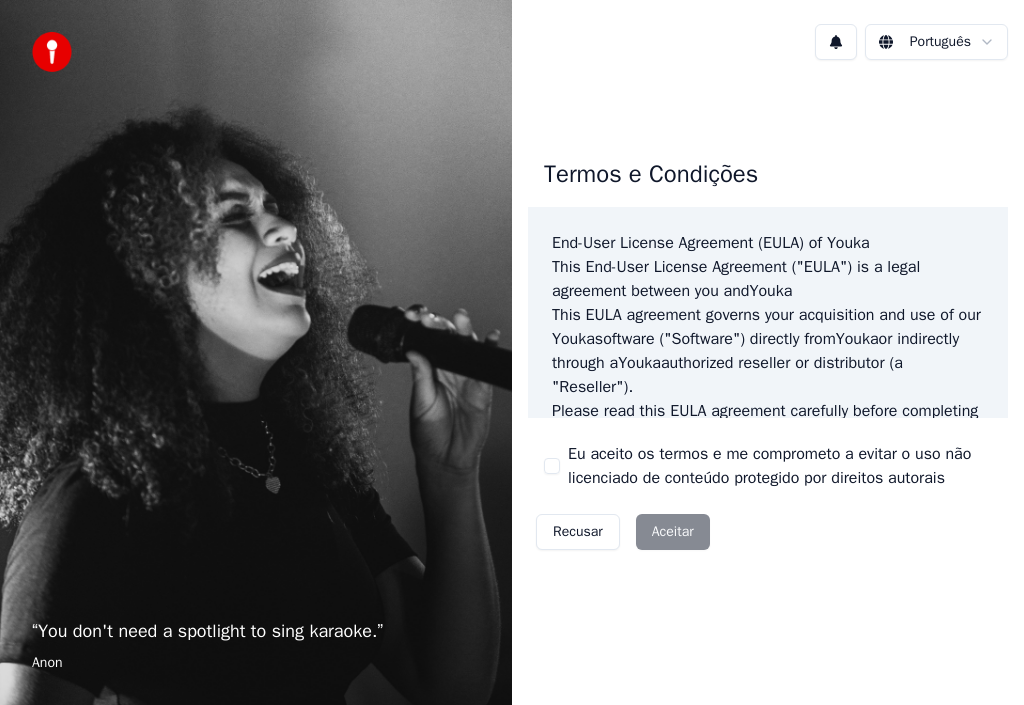 click on "Recusar Aceitar" at bounding box center (623, 532) 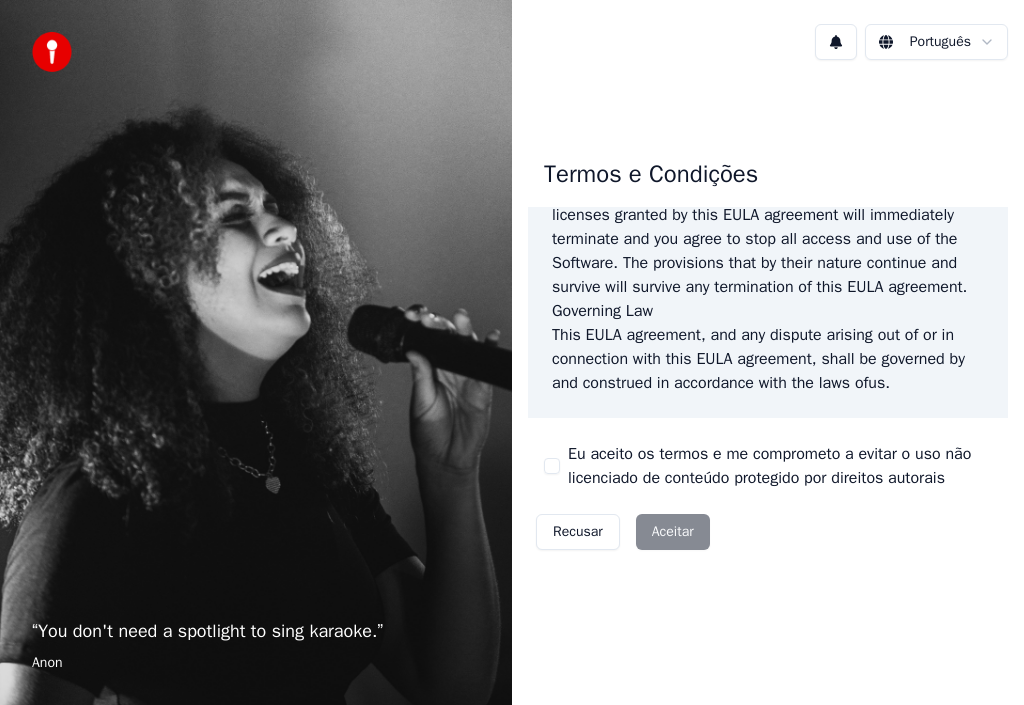 scroll, scrollTop: 1804, scrollLeft: 0, axis: vertical 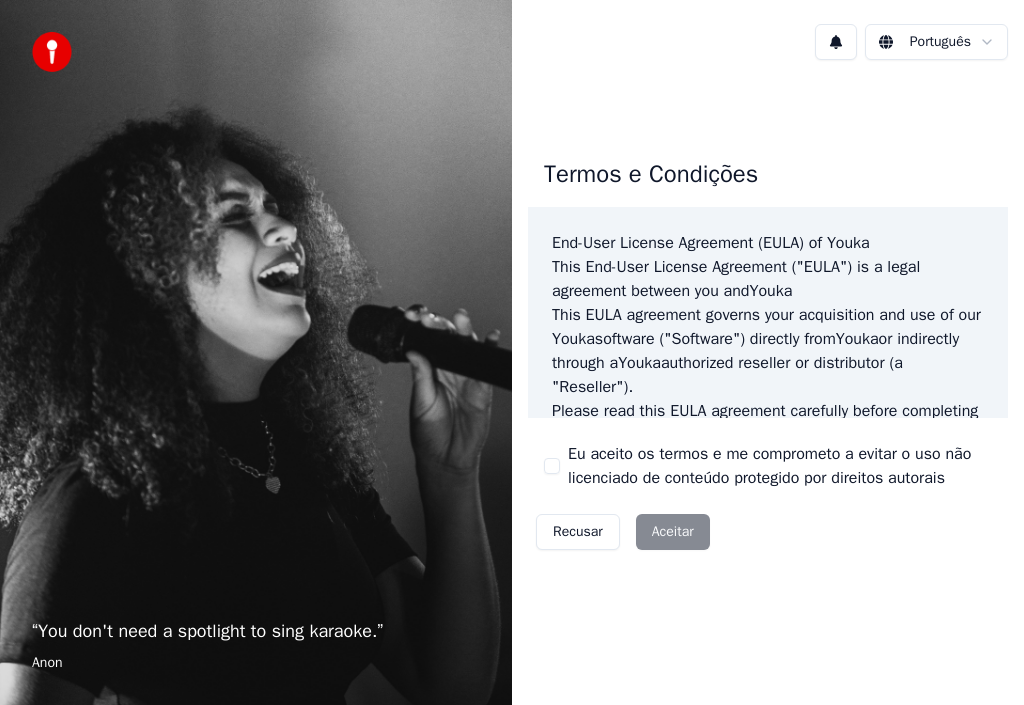 click on "“ You don't need a spotlight to sing karaoke. ” [ANON] Português Termos e Condições End-User License Agreement (EULA) of Youka This End-User License Agreement ("EULA") is a legal agreement between you and Youka This EULA agreement governs your acquisition and use of our Youka software ("Software") directly from Youka or indirectly through a Youka authorized reseller or distributor (a "Reseller"). Please read this EULA agreement carefully before completing the installation process and using the Youka software. It provides a license to use the Youka software and contains warranty information and liability disclaimers. If you register for a free trial of the Youka software, this EULA agreement will also govern that trial. By clicking "accept" or installing and/or using the Youka software, you are confirming your acceptance of the Software and agreeing to become bound by the terms of this EULA agreement. This EULA agreement shall apply only to the Software supplied by Youka Youka ." at bounding box center [512, 352] 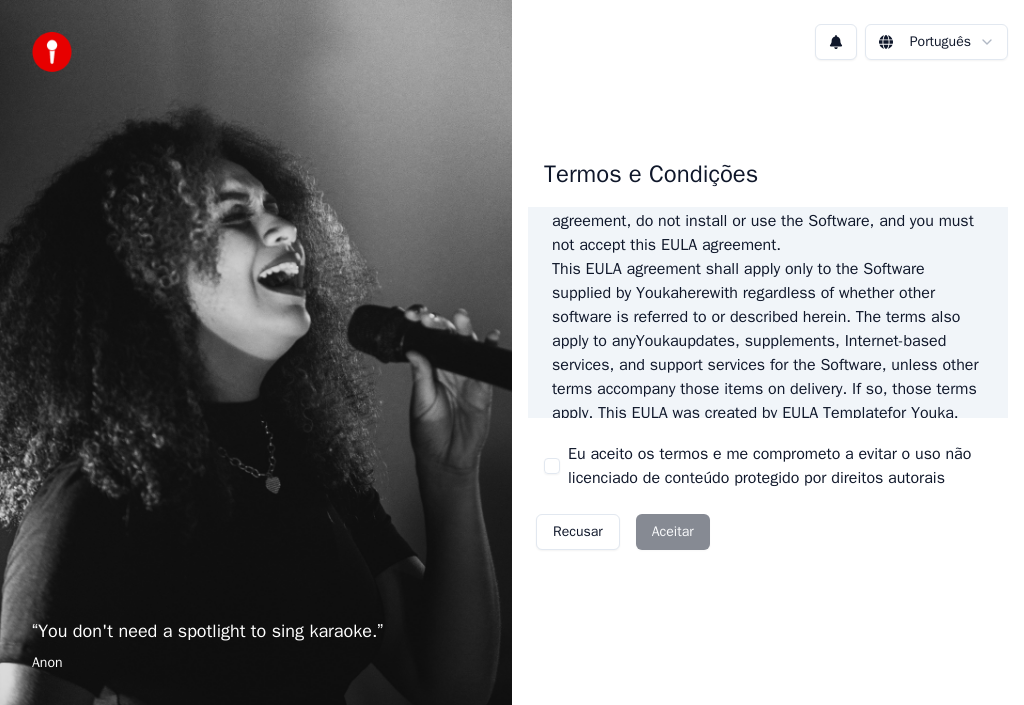 scroll, scrollTop: 0, scrollLeft: 0, axis: both 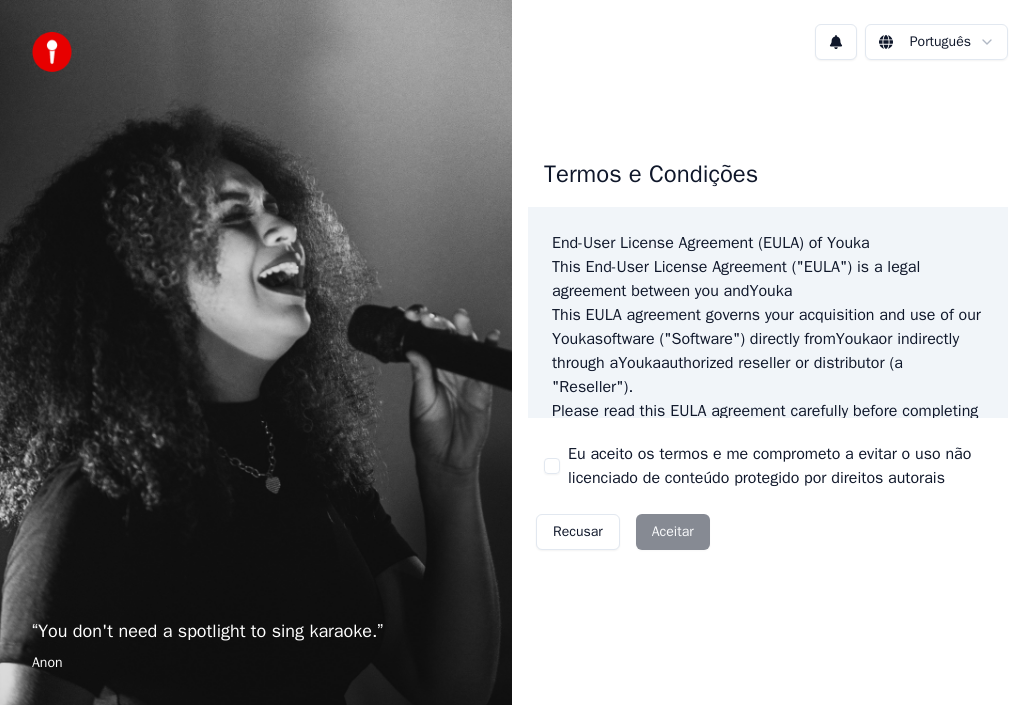 drag, startPoint x: 554, startPoint y: 244, endPoint x: 551, endPoint y: 264, distance: 20.22375 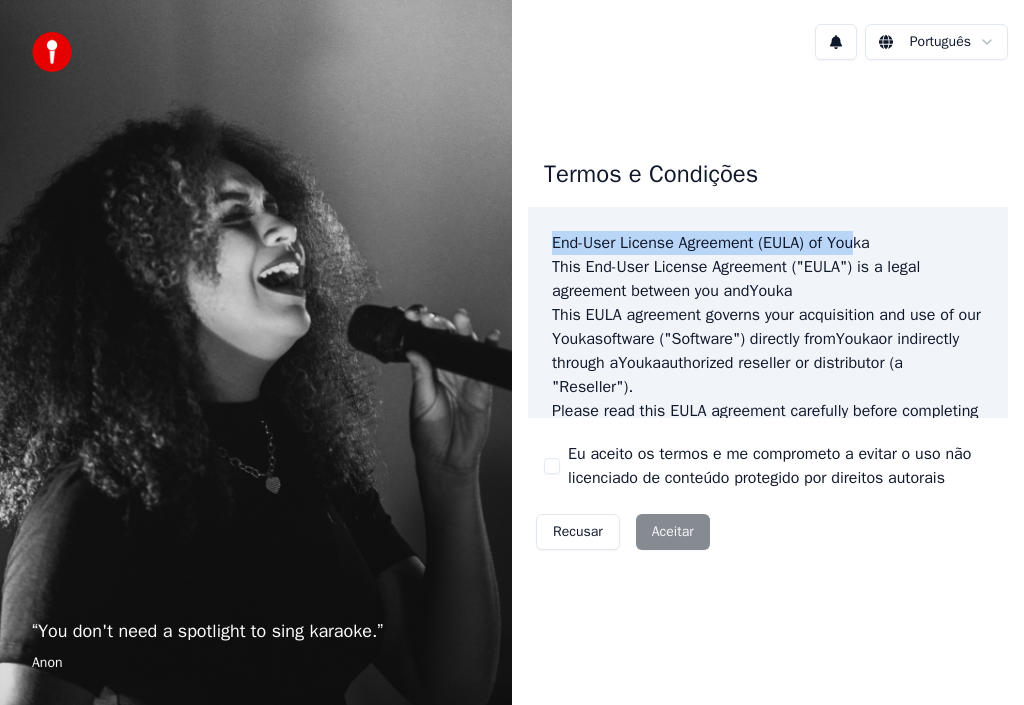 click on "End-User License Agreement (EULA) of Youka" at bounding box center [768, 243] 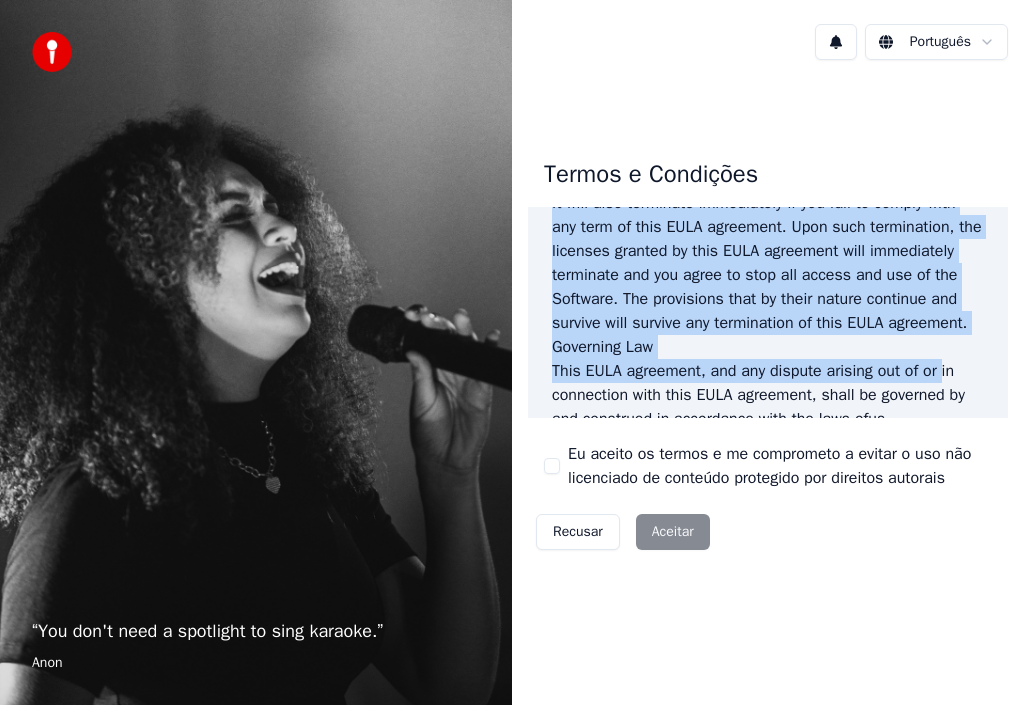 scroll, scrollTop: 1804, scrollLeft: 0, axis: vertical 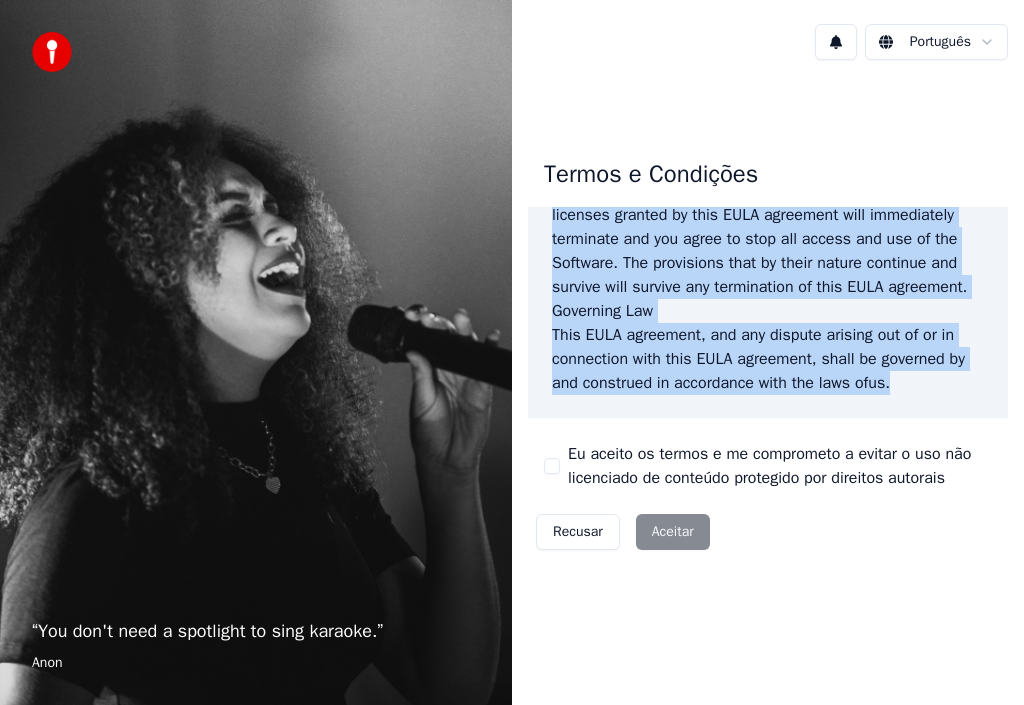 drag, startPoint x: 551, startPoint y: 242, endPoint x: 947, endPoint y: 427, distance: 437.08237 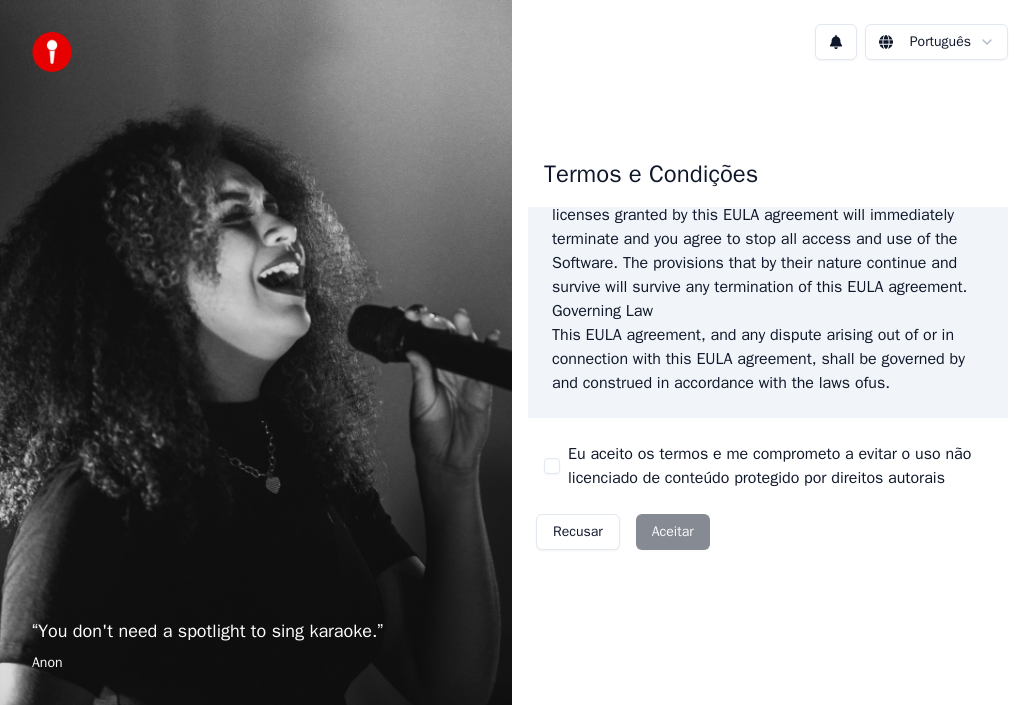 click on "Termos e Condições End-User License Agreement (EULA) of Youka This End-User License Agreement ("EULA") is a legal agreement between you and Youka This EULA agreement governs your acquisition and use of our Youka software ("Software") directly from Youka or indirectly through a Youka authorized reseller or distributor (a "Reseller"). Please read this EULA agreement carefully before completing the installation process and using the Youka software. It provides a license to use the Youka software and contains warranty information and liability disclaimers. If you register for a free trial of the Youka software, this EULA agreement will also govern that trial. By clicking "accept" or installing and/or using the Youka software, you are confirming your acceptance of the Software and agreeing to become bound by the terms of this EULA agreement. This EULA agreement shall apply only to the Software supplied by Youka Youka EULA Template for Youka . License Grant Youka Youka Youka" at bounding box center [768, 350] 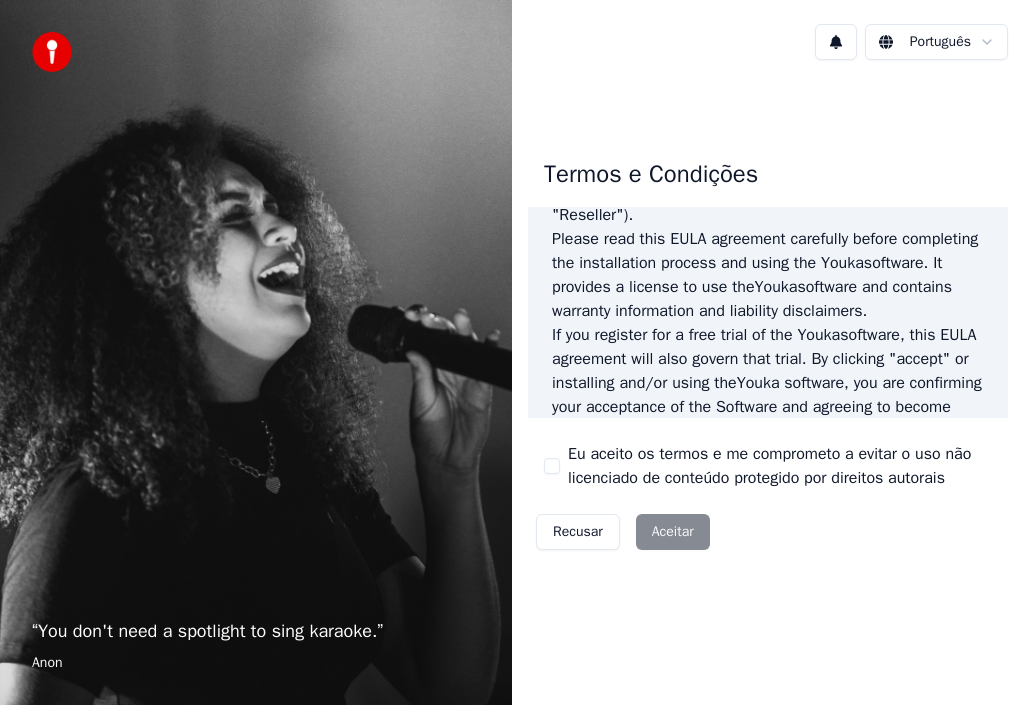 scroll, scrollTop: 0, scrollLeft: 0, axis: both 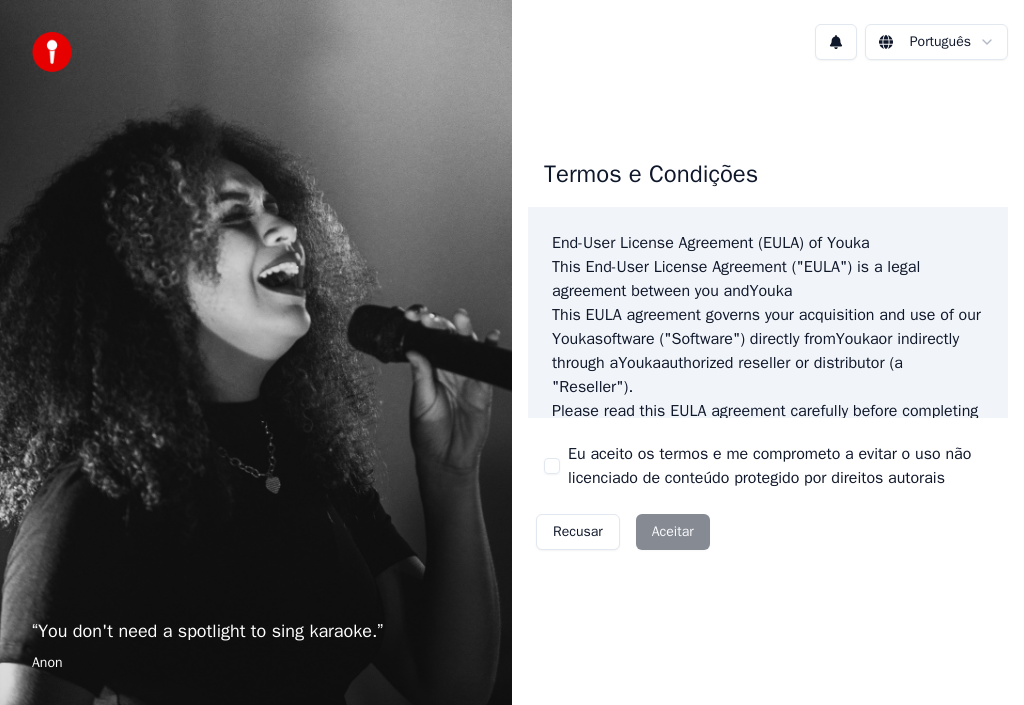 click on "Recusar Aceitar" at bounding box center [623, 532] 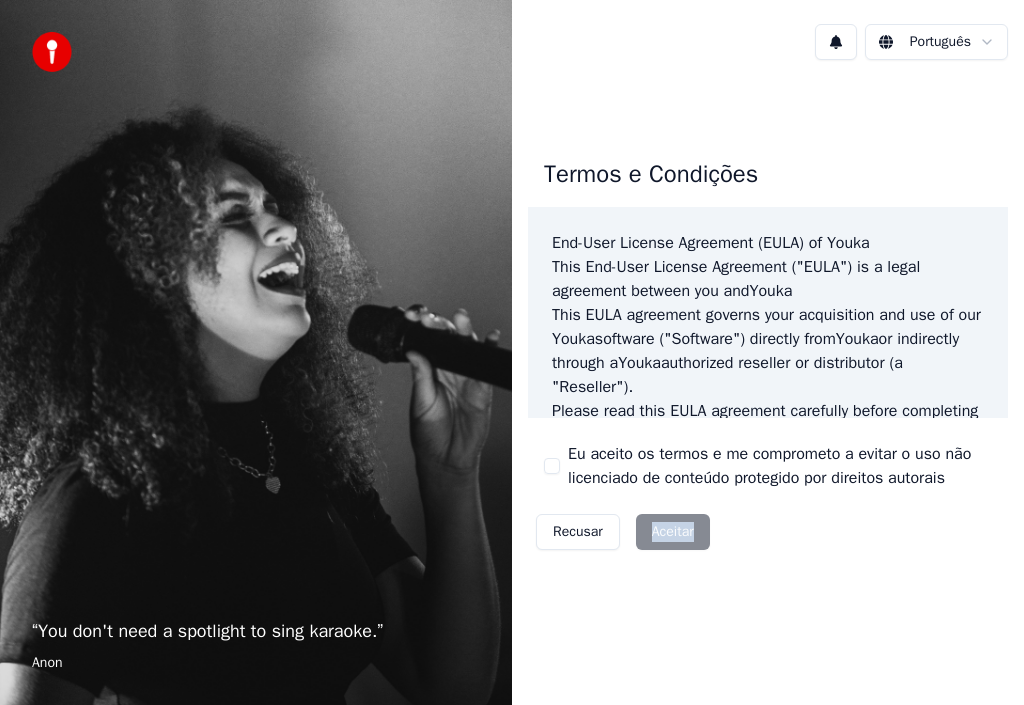 click on "Recusar Aceitar" at bounding box center (623, 532) 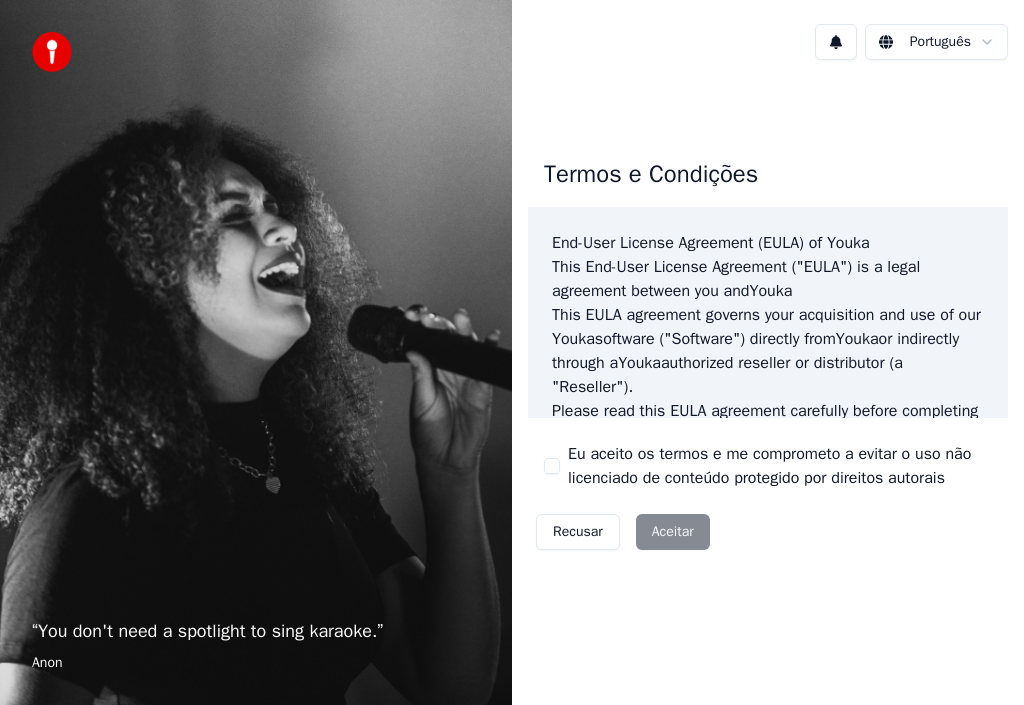 click on "Recusar Aceitar" at bounding box center (623, 532) 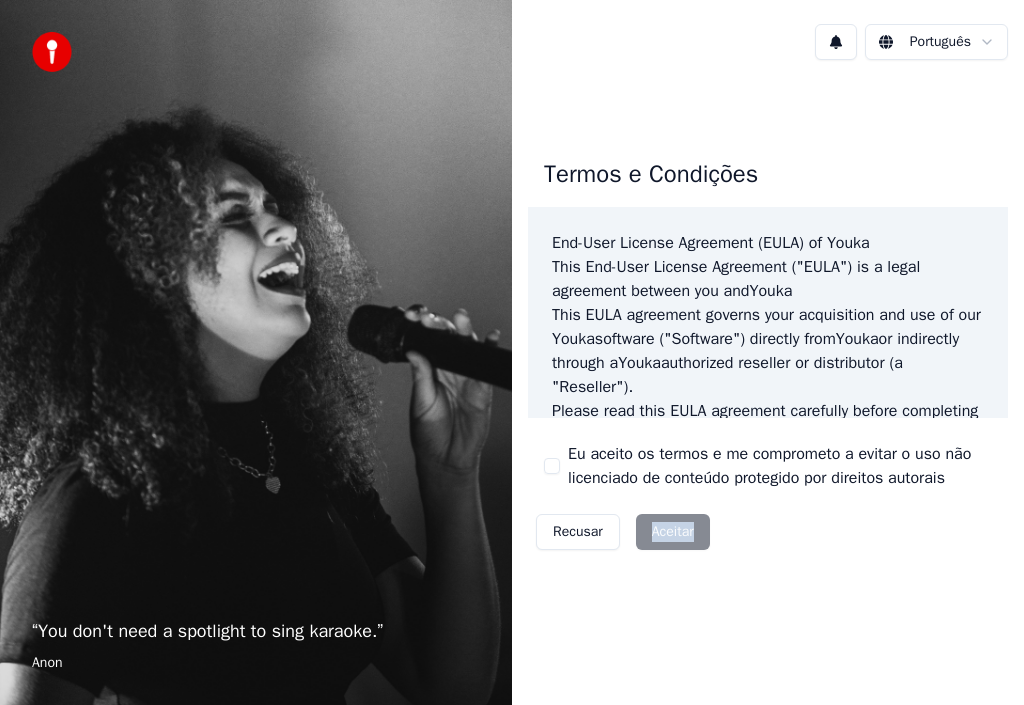 click on "Recusar Aceitar" at bounding box center (623, 532) 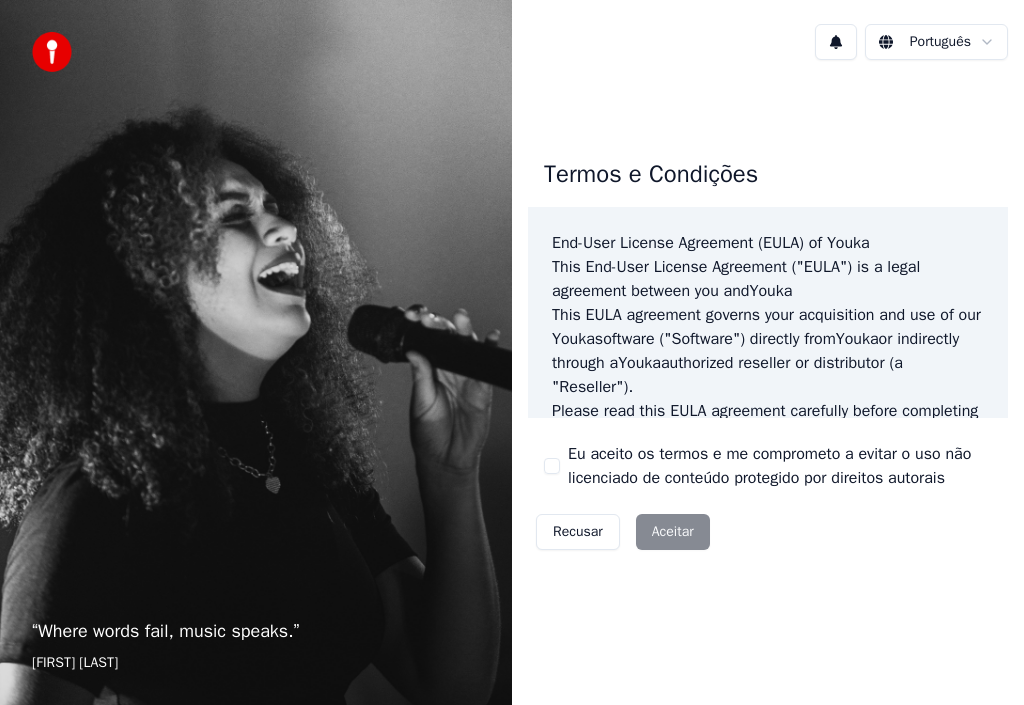 scroll, scrollTop: 0, scrollLeft: 0, axis: both 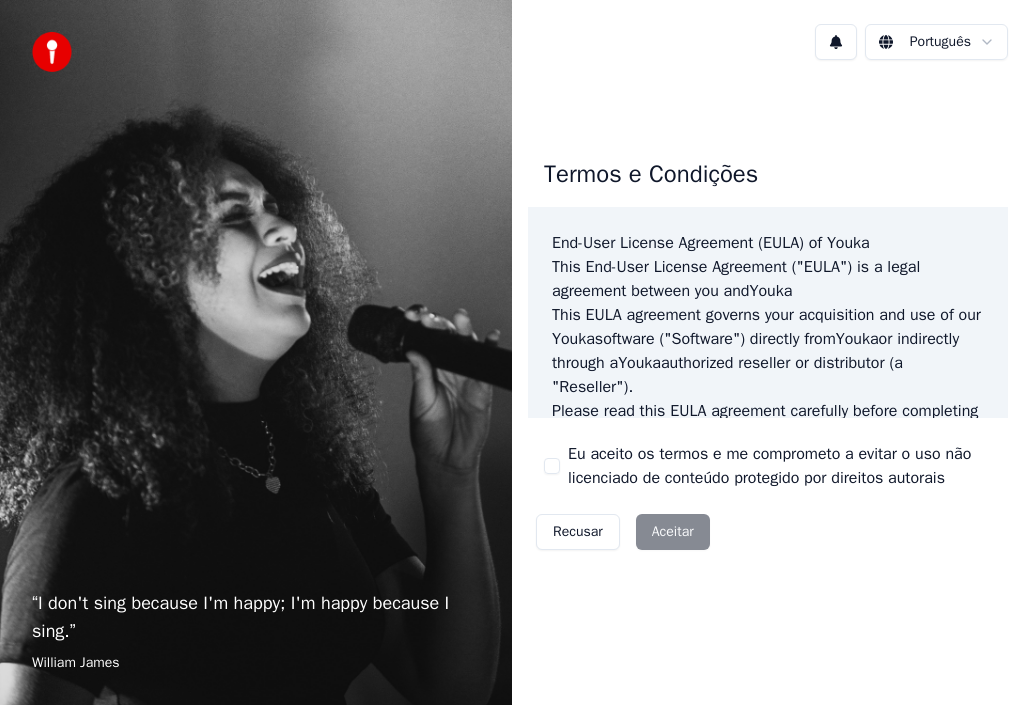 click on "Recusar Aceitar" at bounding box center (623, 532) 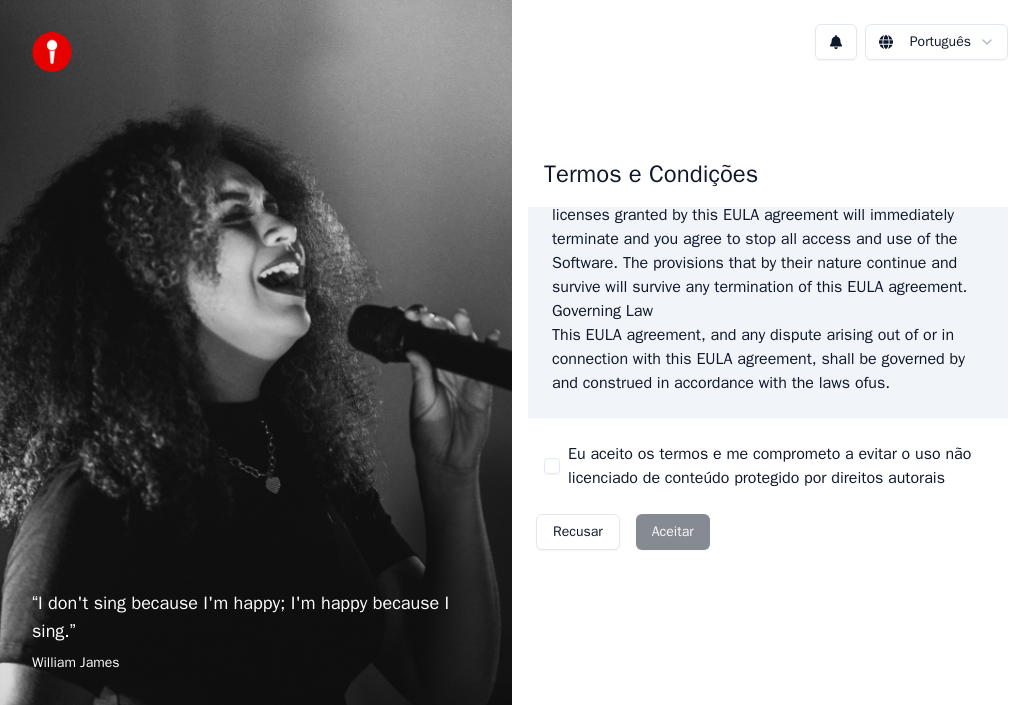 scroll, scrollTop: 1804, scrollLeft: 0, axis: vertical 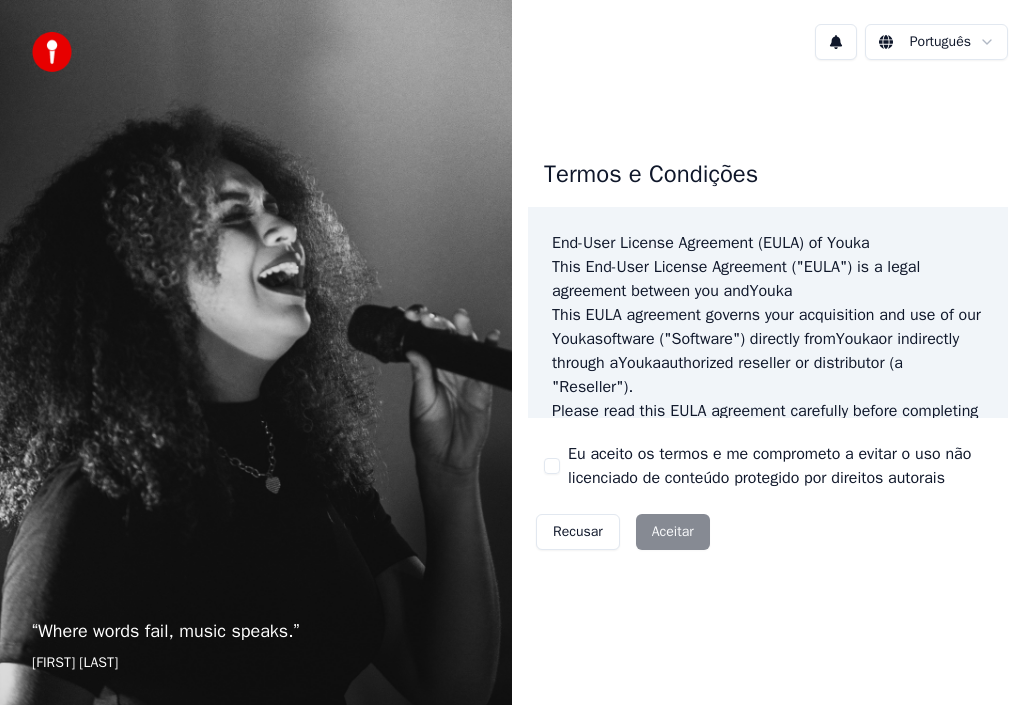 click on "Recusar" at bounding box center [578, 532] 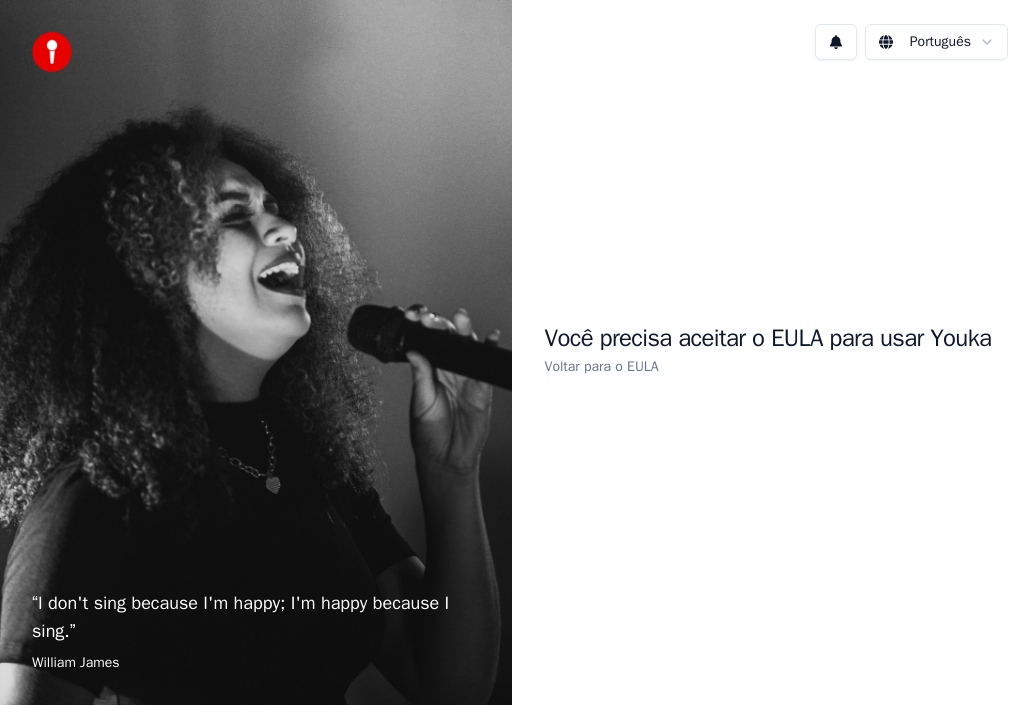 click on "Voltar para o EULA" at bounding box center [602, 366] 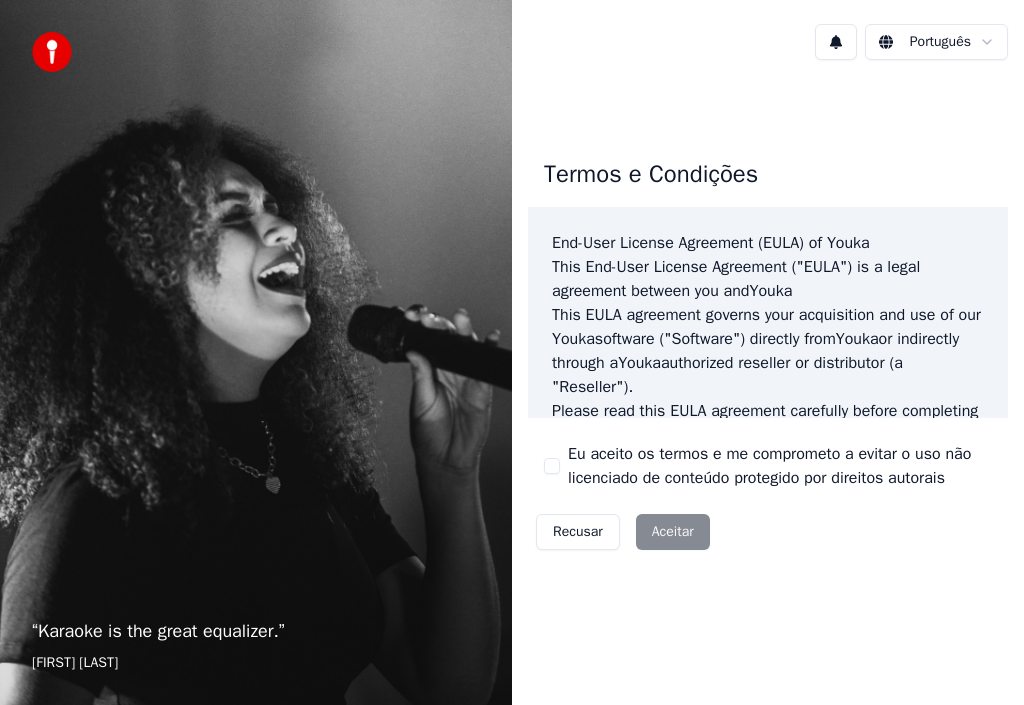 click on "Recusar Aceitar" at bounding box center [623, 532] 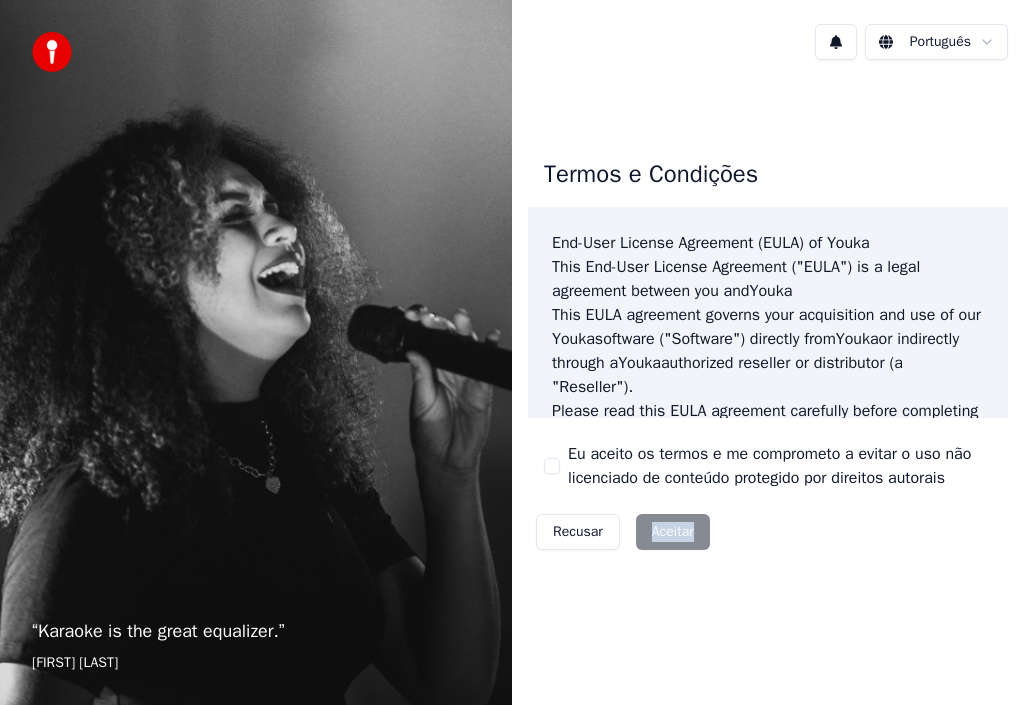 click on "Recusar Aceitar" at bounding box center (623, 532) 